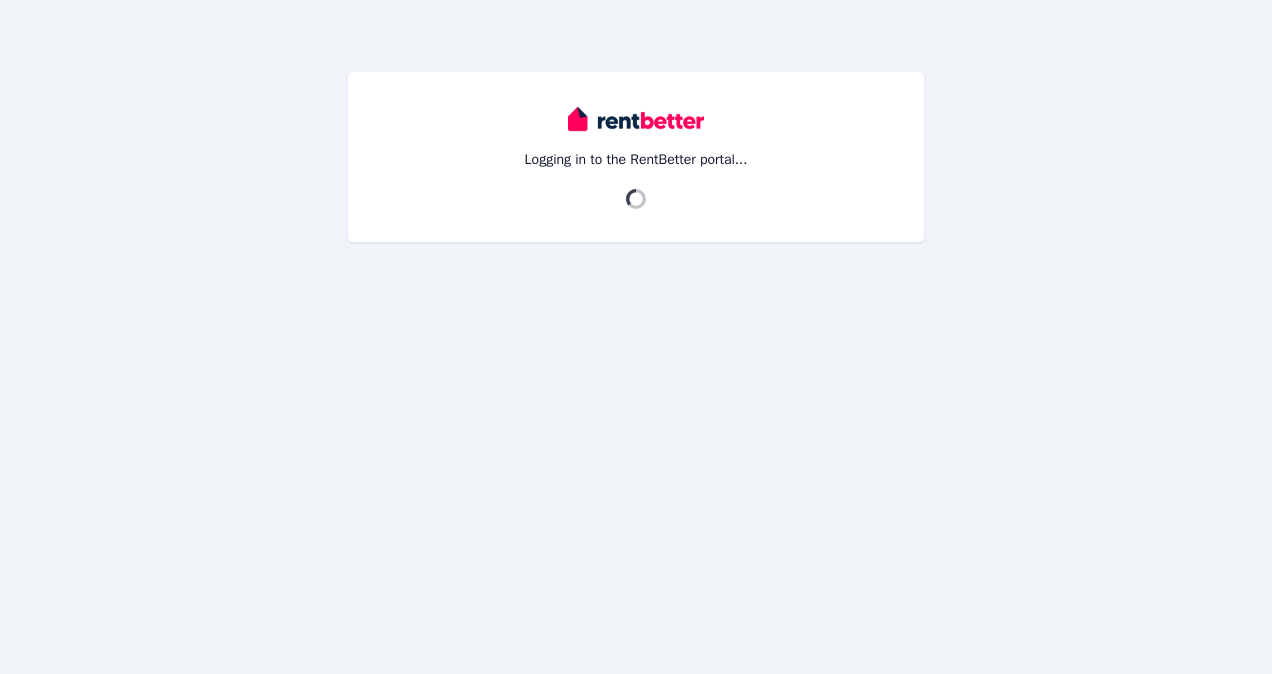 scroll, scrollTop: 0, scrollLeft: 0, axis: both 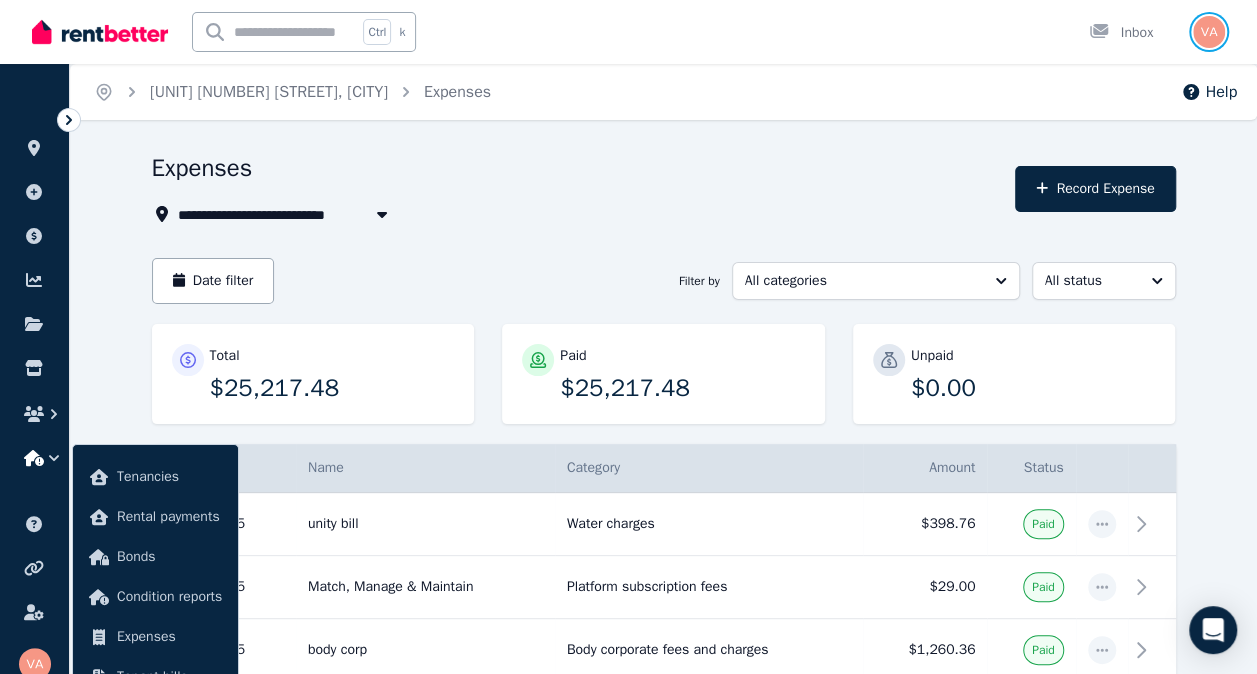 click at bounding box center [1209, 32] 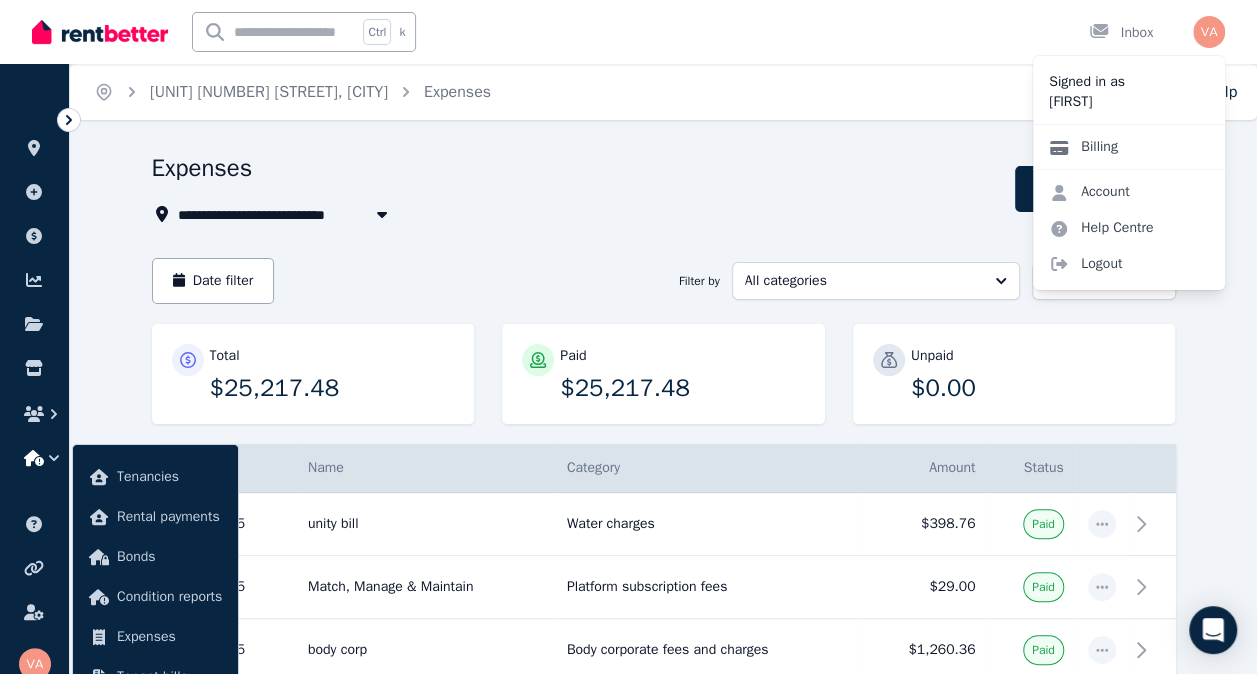 click on "Billing" at bounding box center [1083, 147] 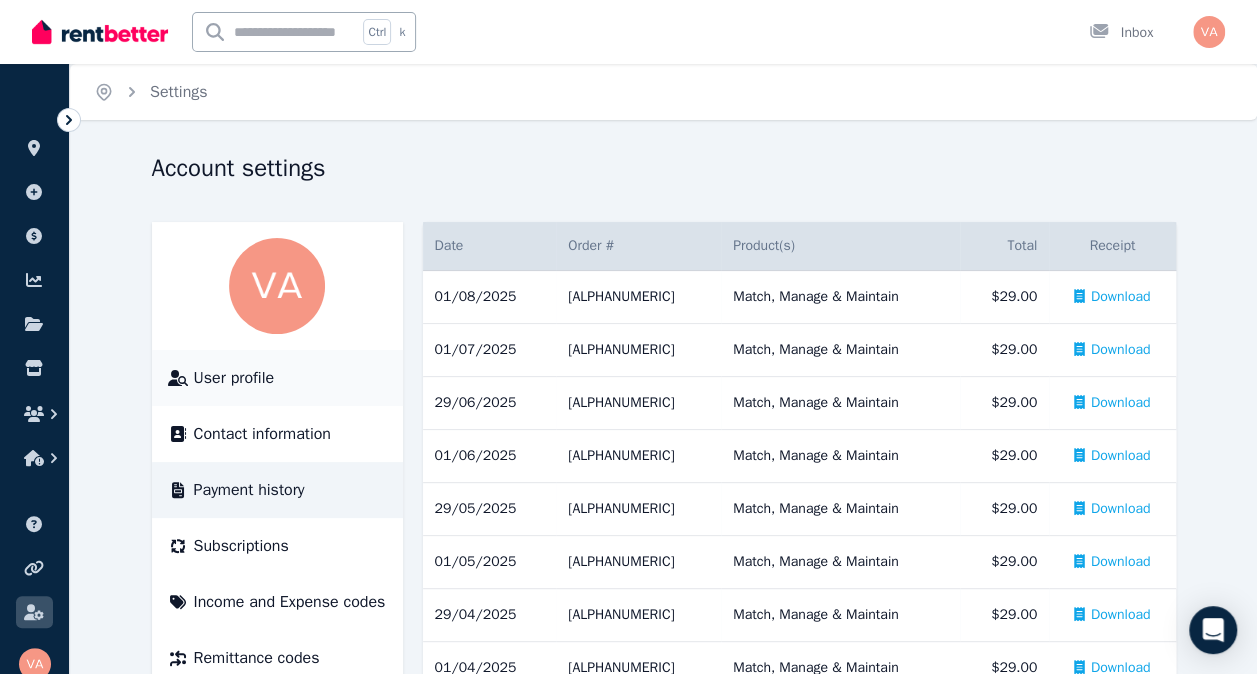 click on "User profile" at bounding box center (234, 378) 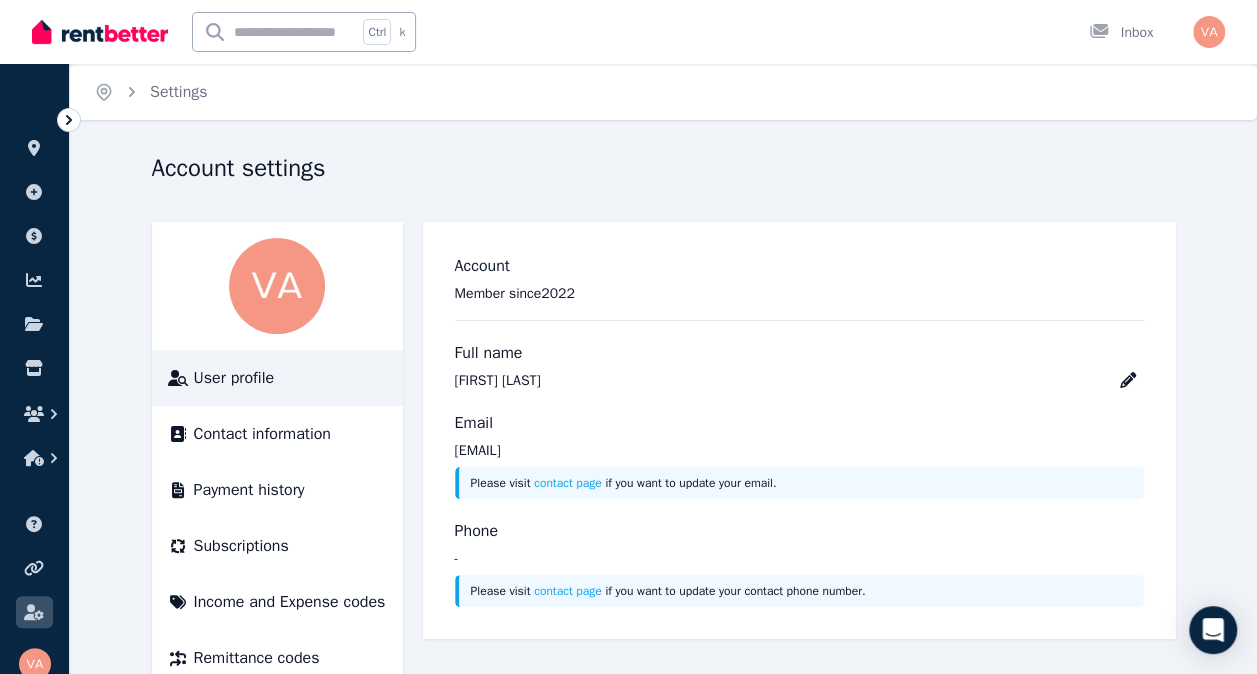 scroll, scrollTop: 48, scrollLeft: 0, axis: vertical 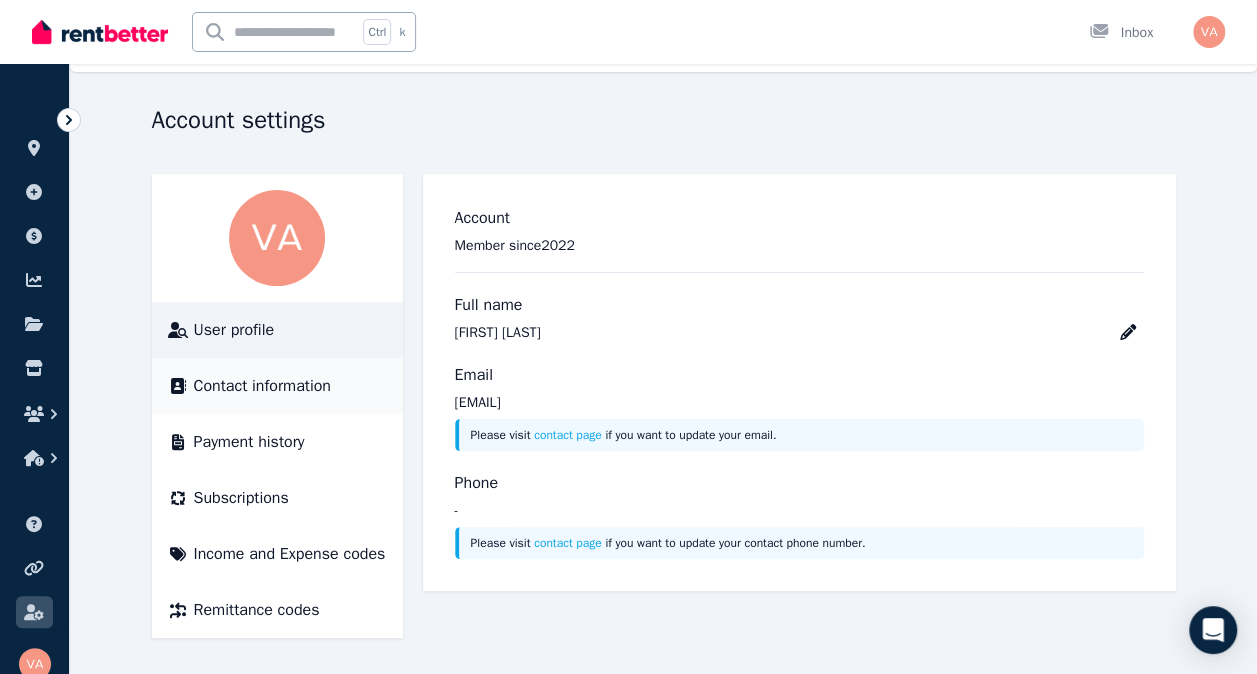 click on "Contact information" at bounding box center [262, 386] 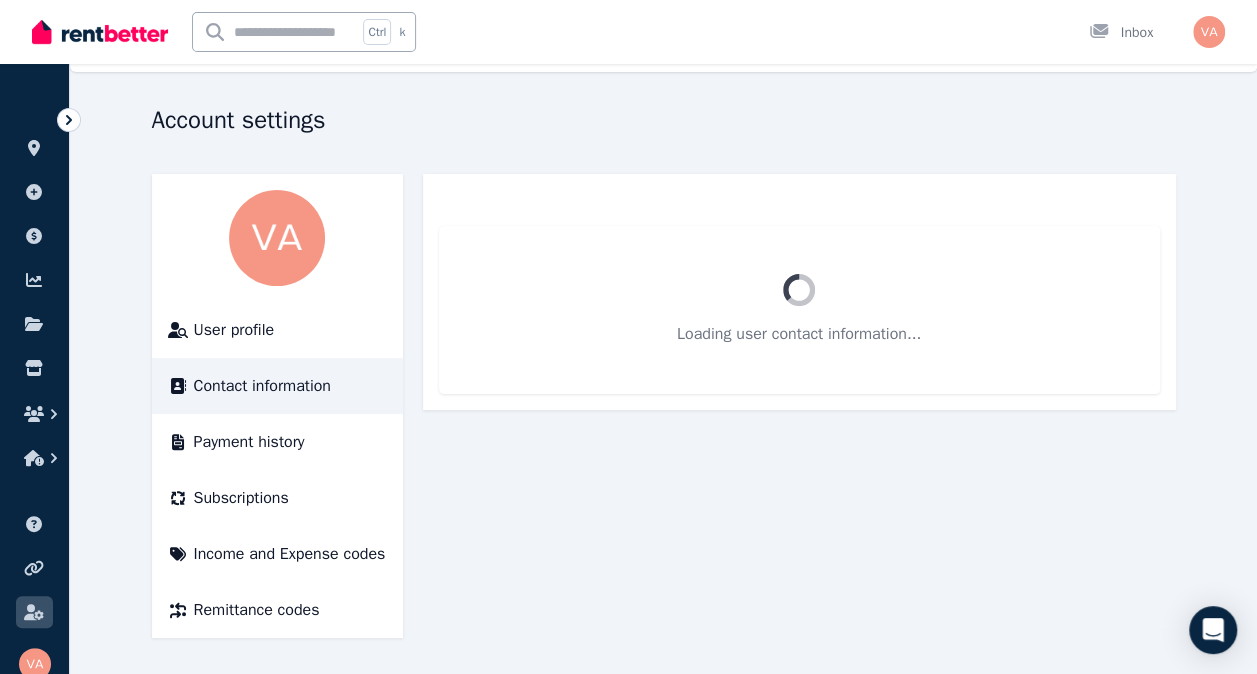 scroll, scrollTop: 0, scrollLeft: 0, axis: both 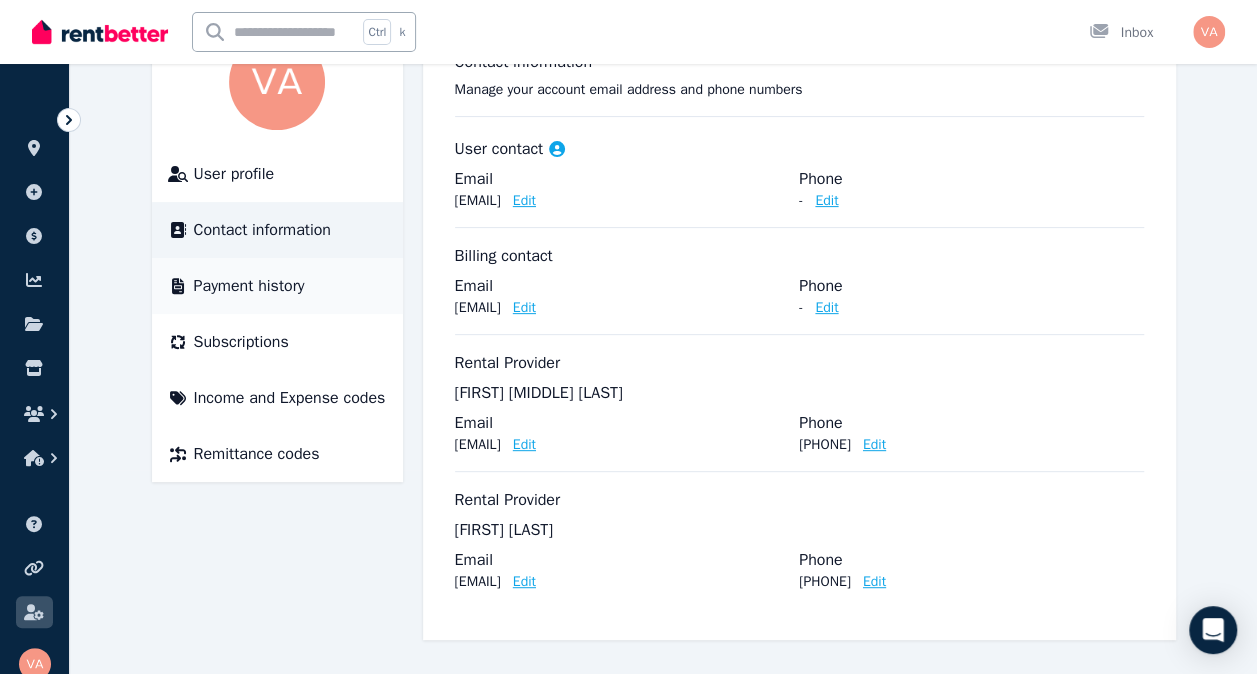 click on "Payment history" at bounding box center [249, 286] 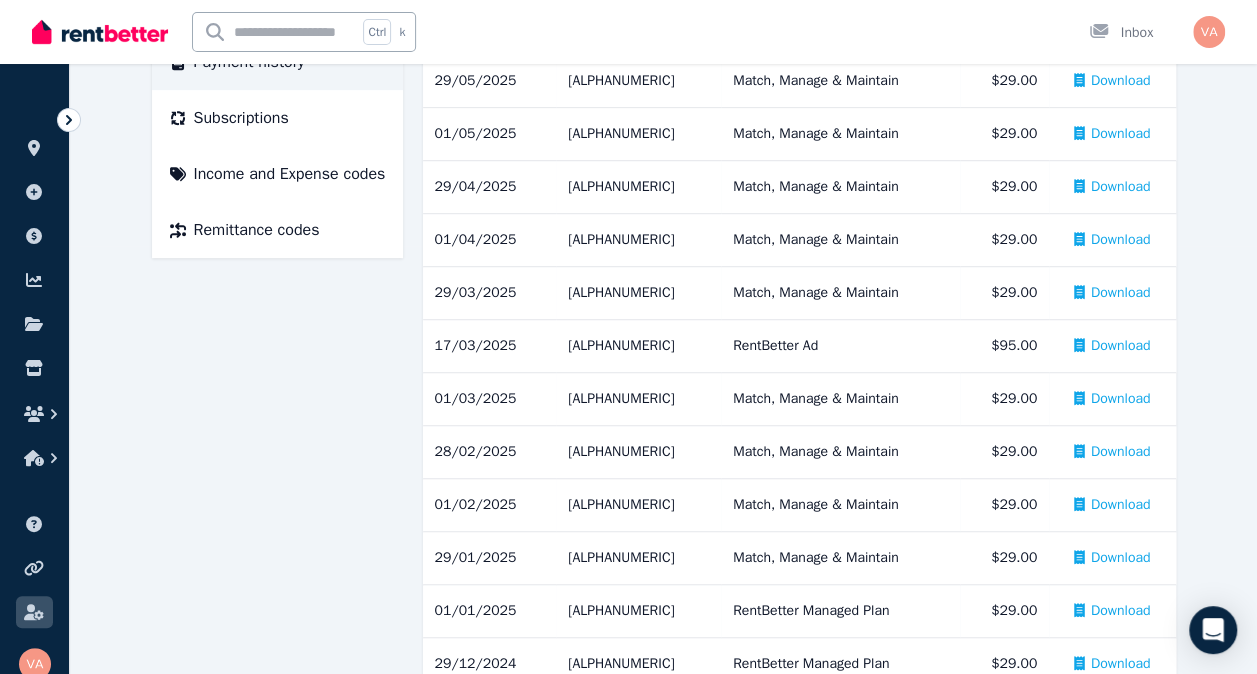 scroll, scrollTop: 0, scrollLeft: 0, axis: both 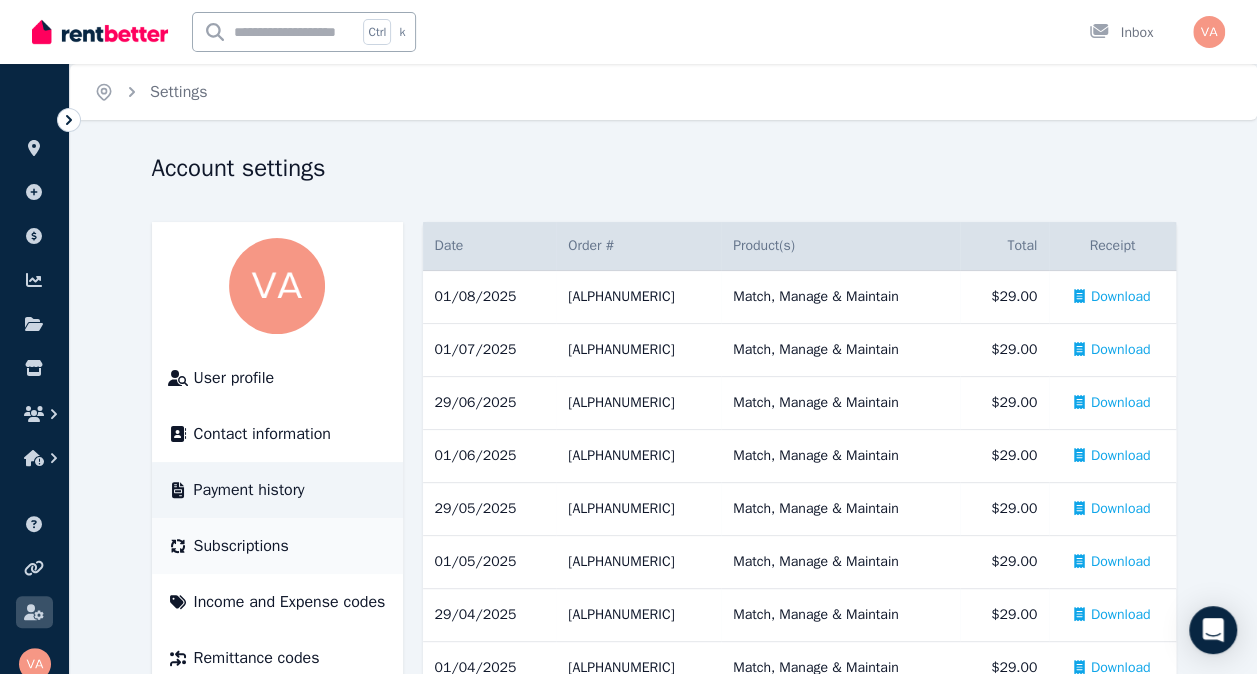 click on "Subscriptions" at bounding box center (241, 546) 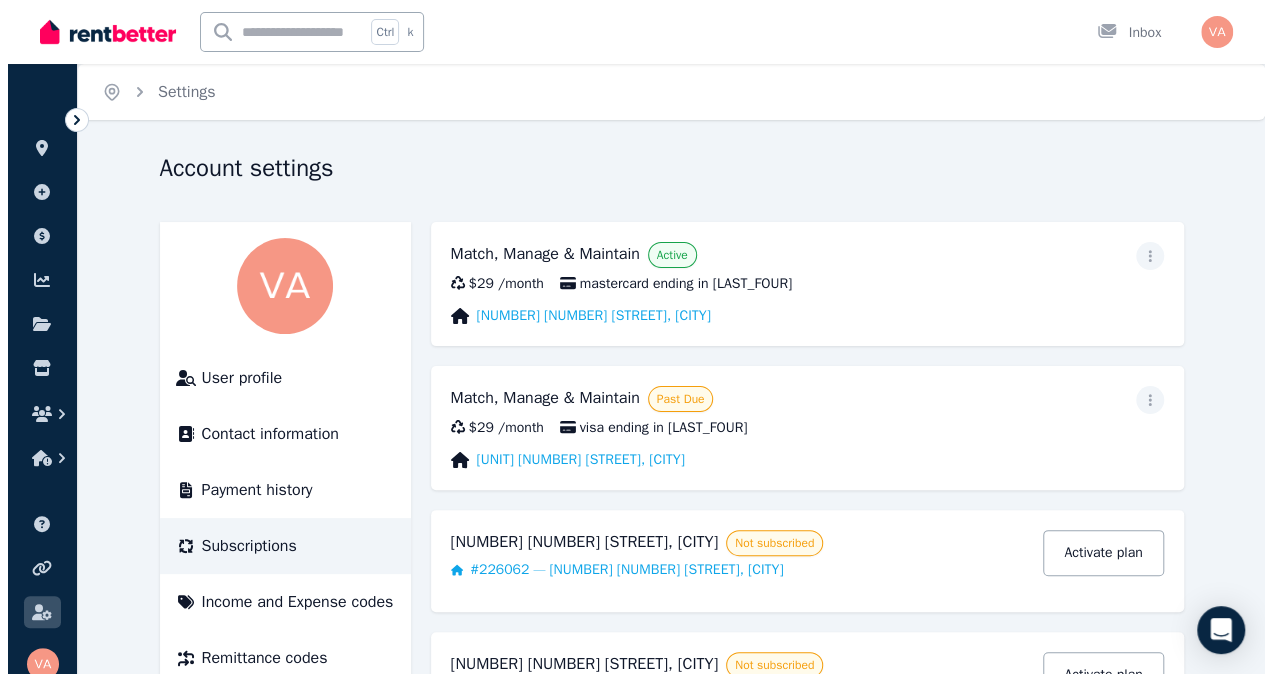 scroll, scrollTop: 79, scrollLeft: 0, axis: vertical 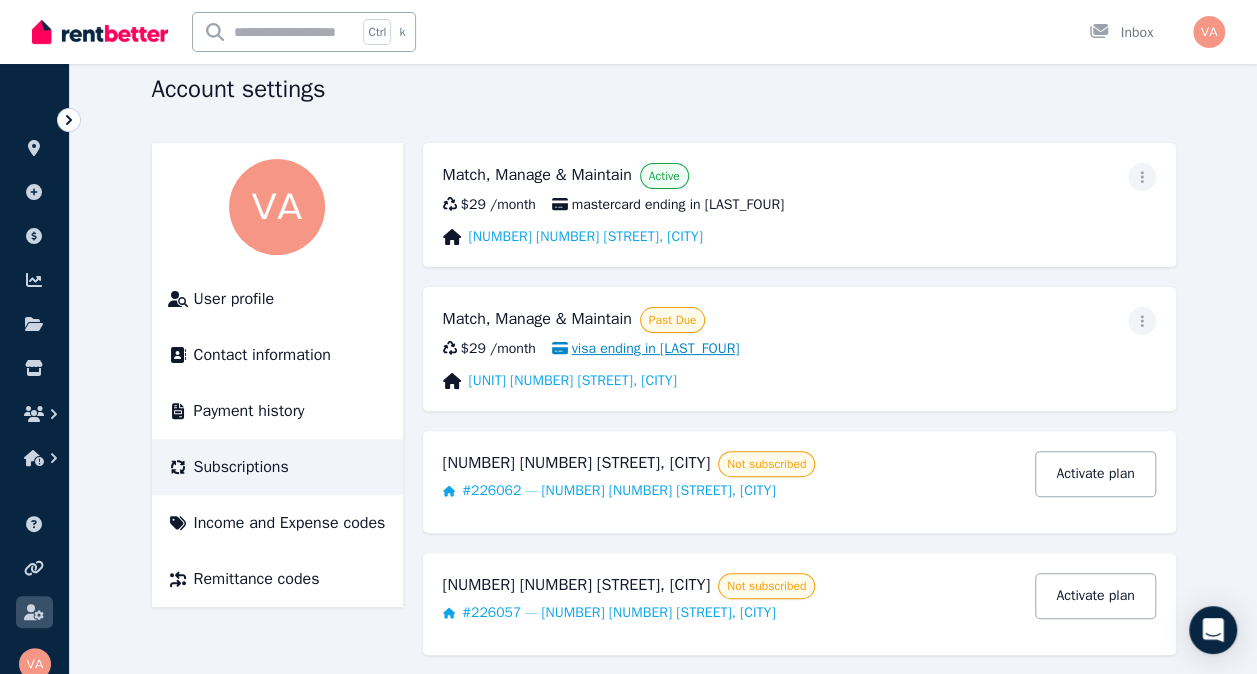 click on "visa ending in 6154" at bounding box center (646, 349) 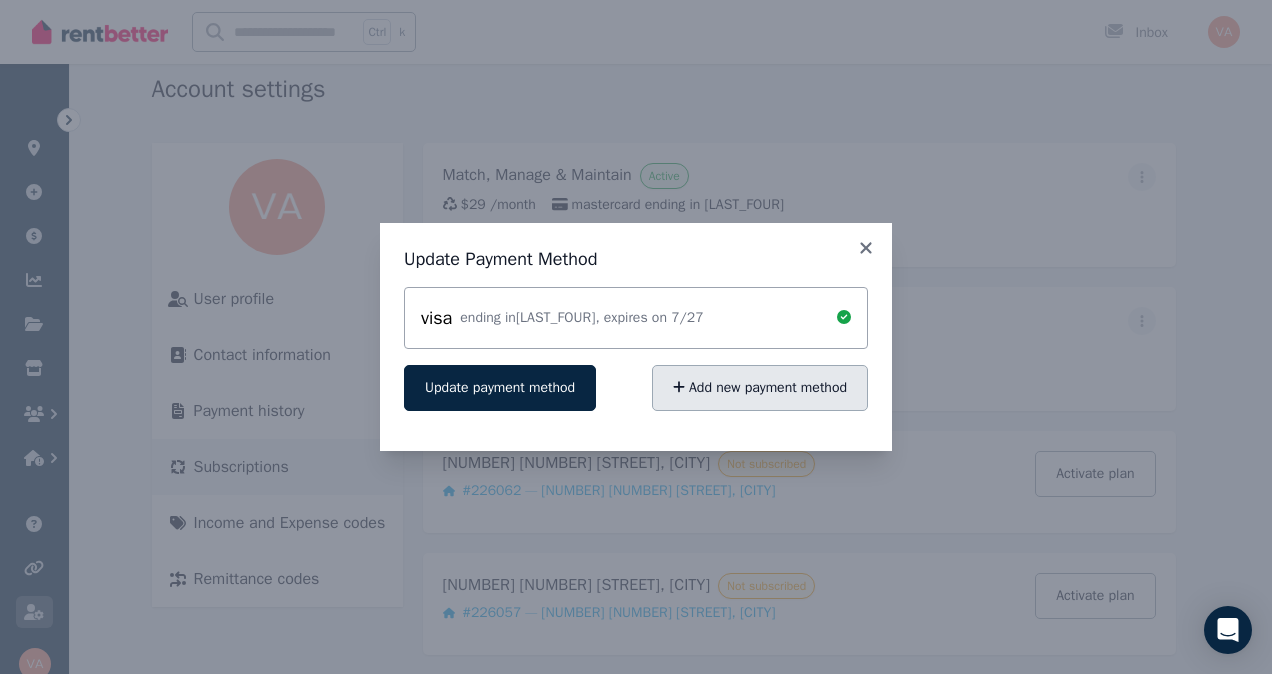 click on "Add new payment method" at bounding box center (760, 388) 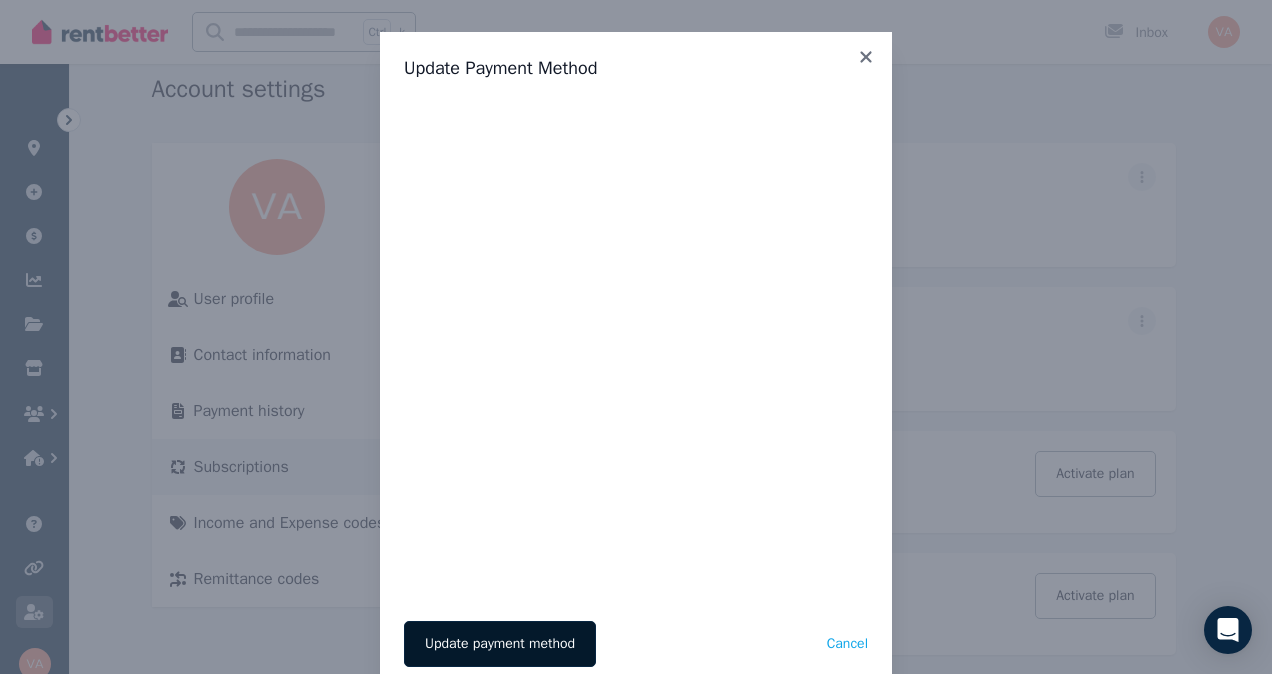 click on "Update payment method" at bounding box center [500, 644] 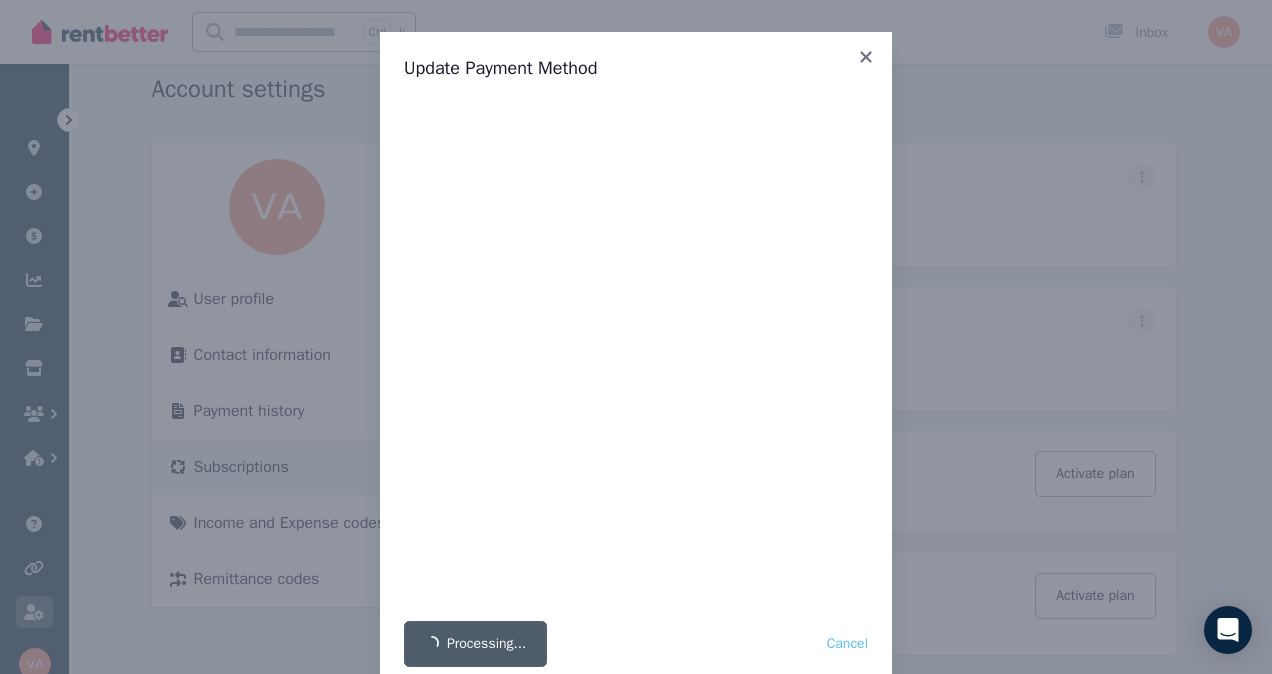 scroll, scrollTop: 0, scrollLeft: 0, axis: both 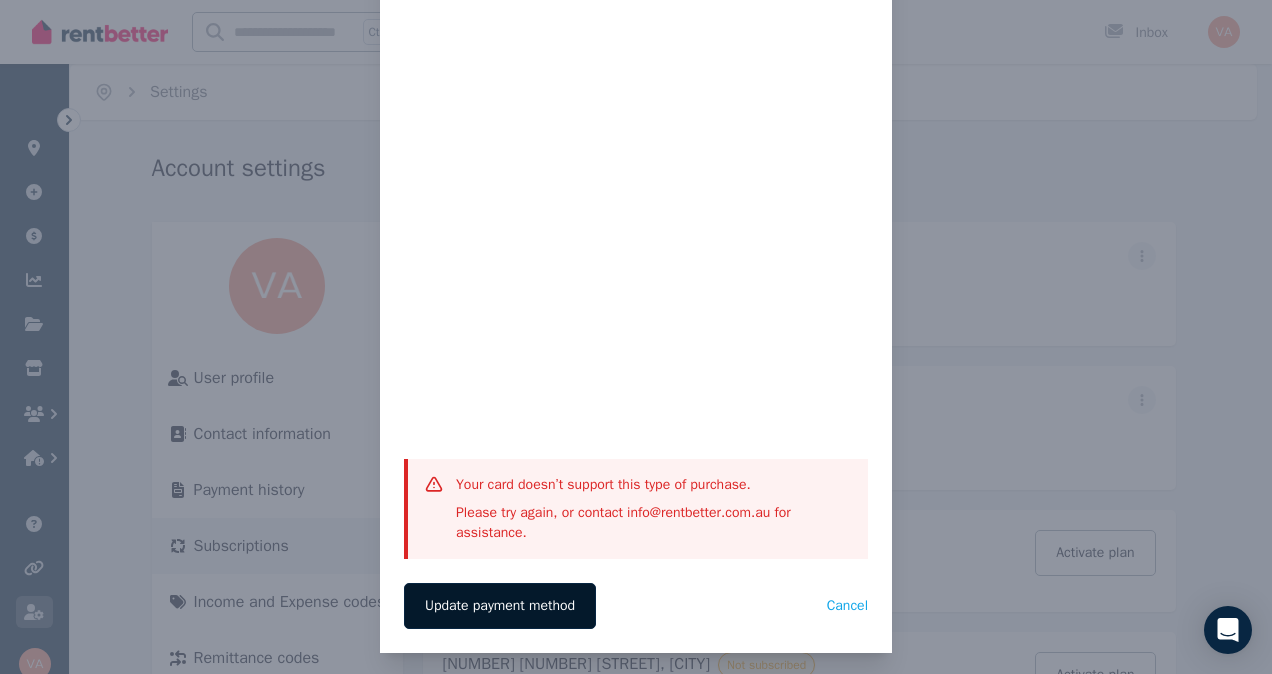 click on "Update payment method" at bounding box center [500, 606] 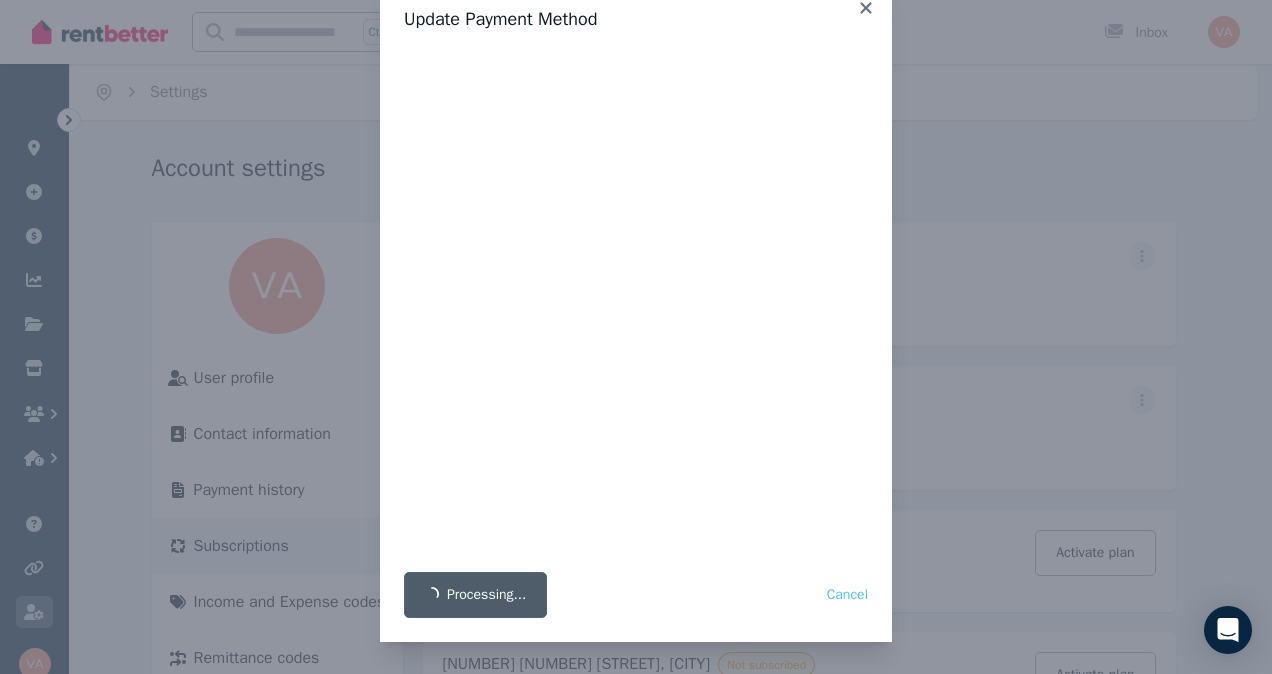 scroll, scrollTop: 48, scrollLeft: 0, axis: vertical 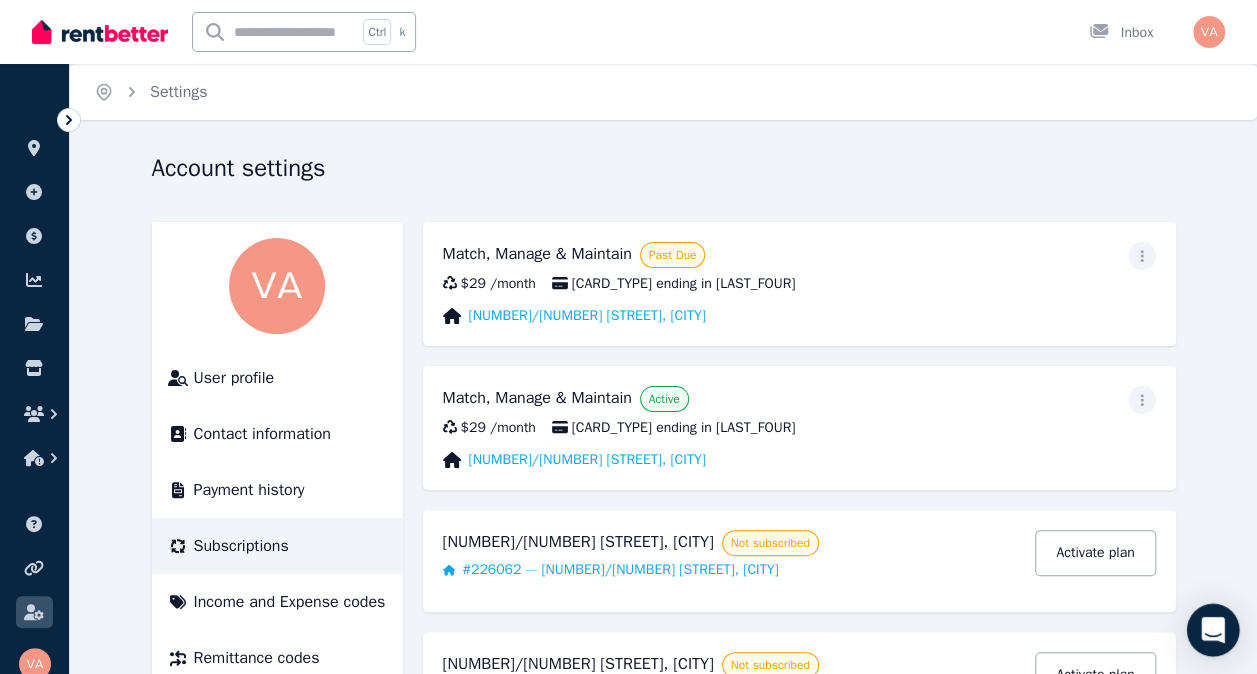 click 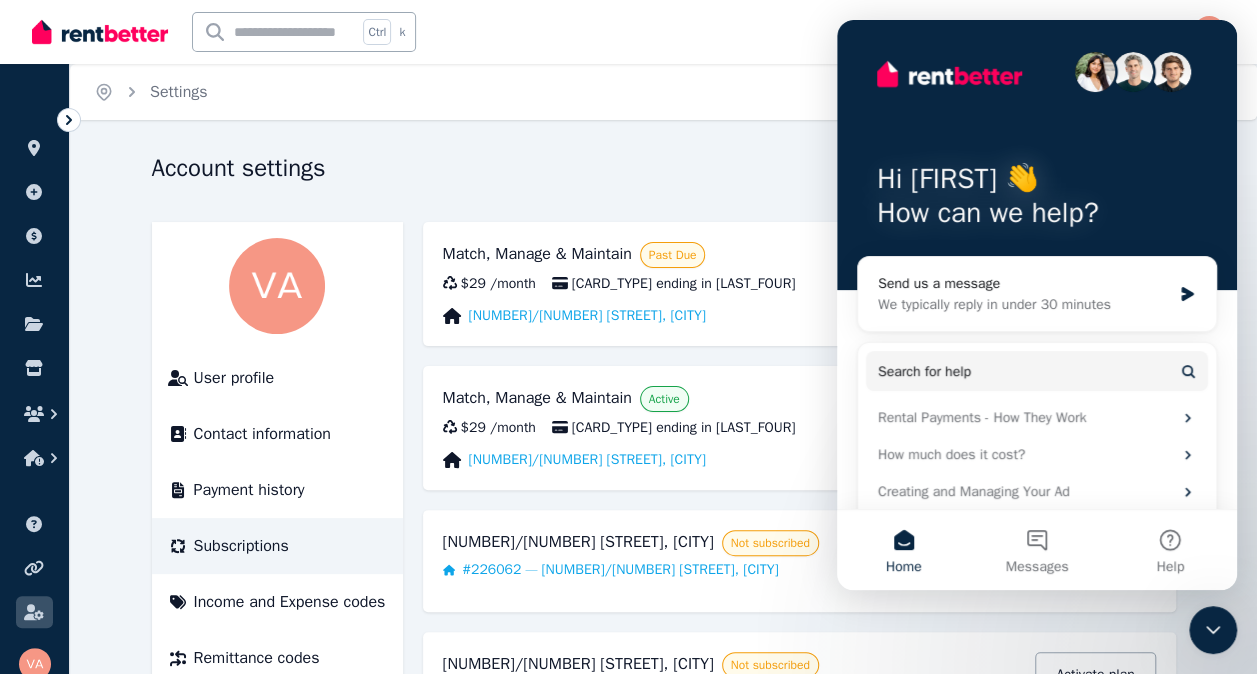 scroll, scrollTop: 0, scrollLeft: 0, axis: both 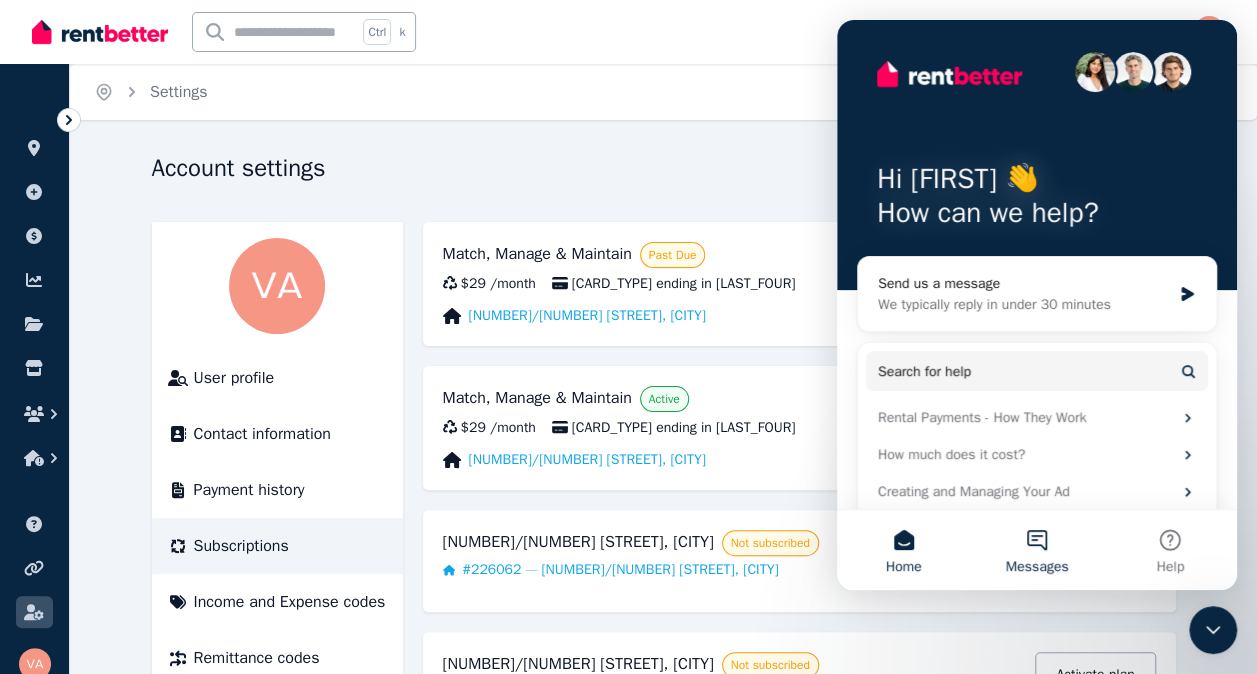 click on "Messages" at bounding box center (1036, 550) 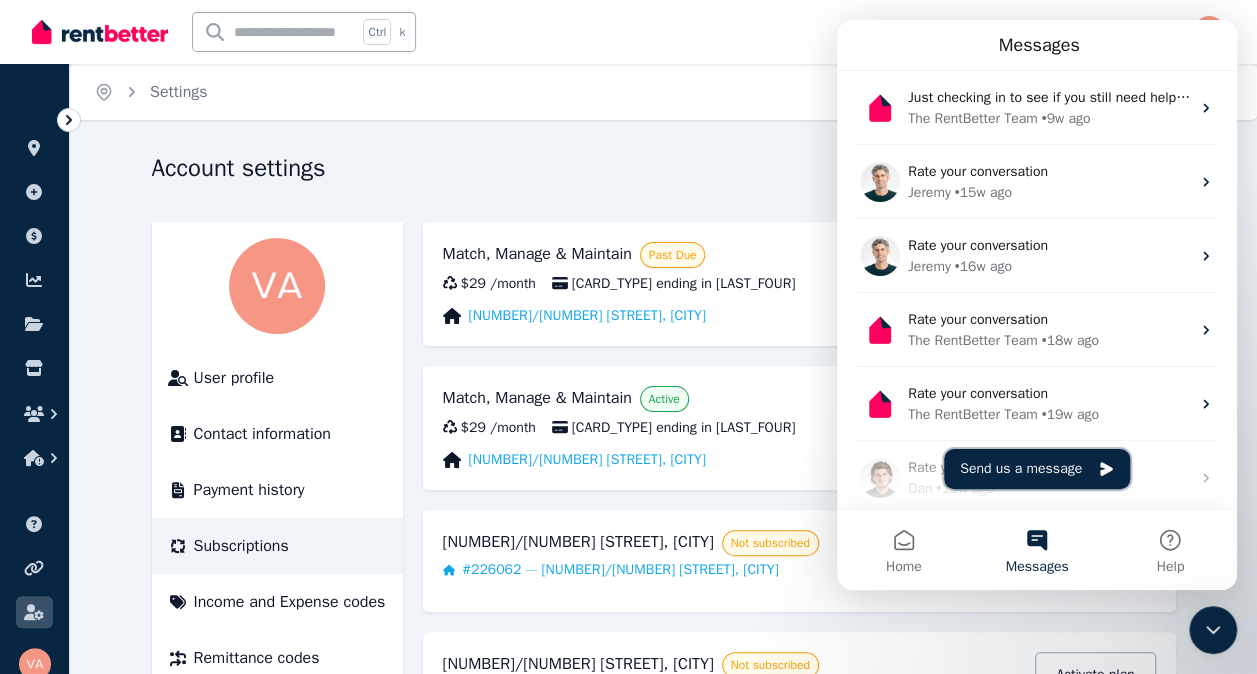 click on "Send us a message" at bounding box center (1037, 469) 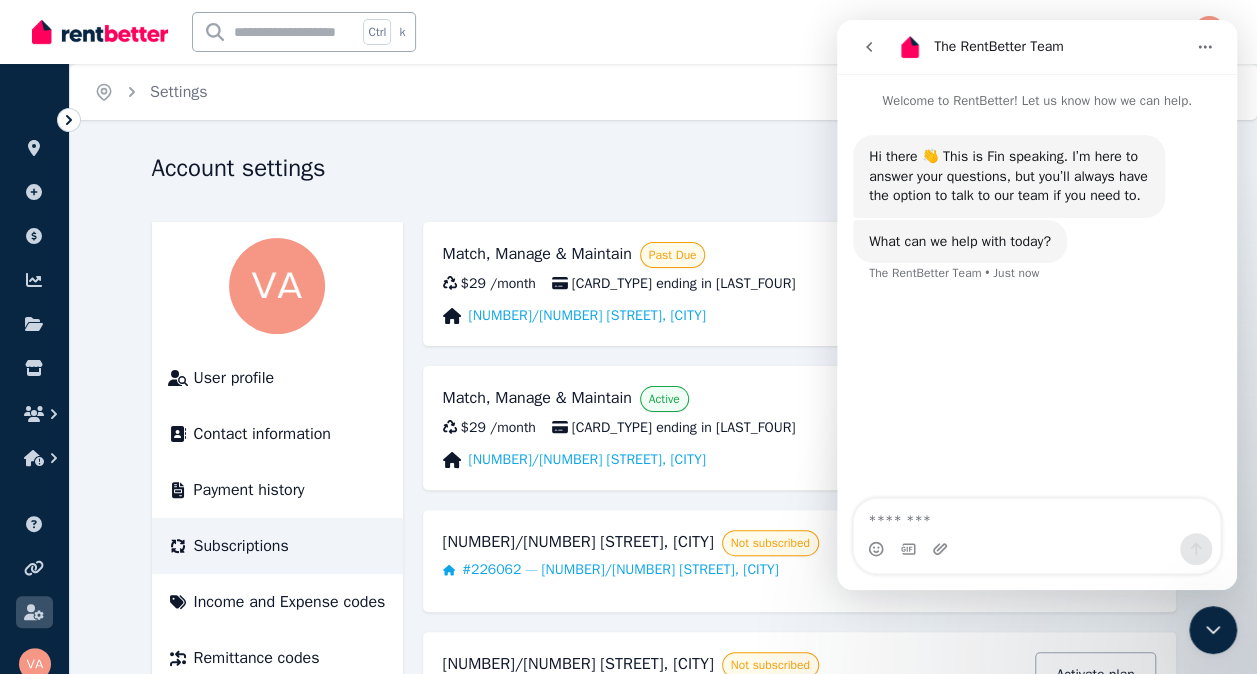 click at bounding box center (1037, 516) 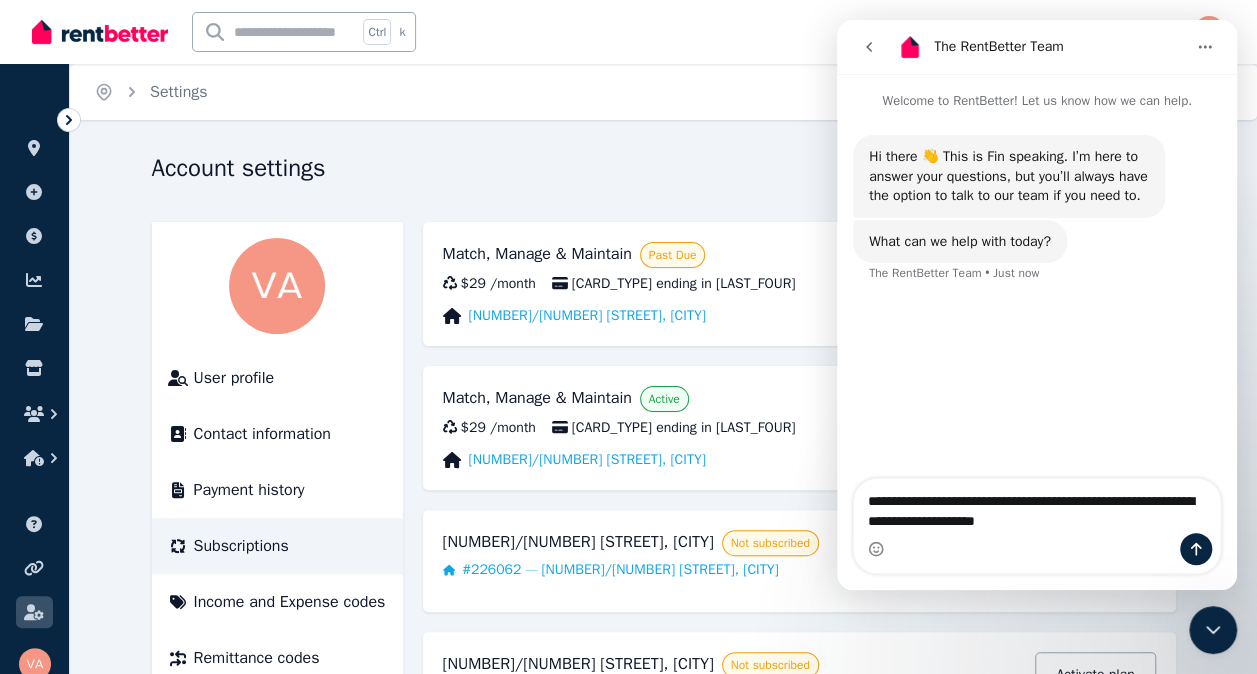 type on "**********" 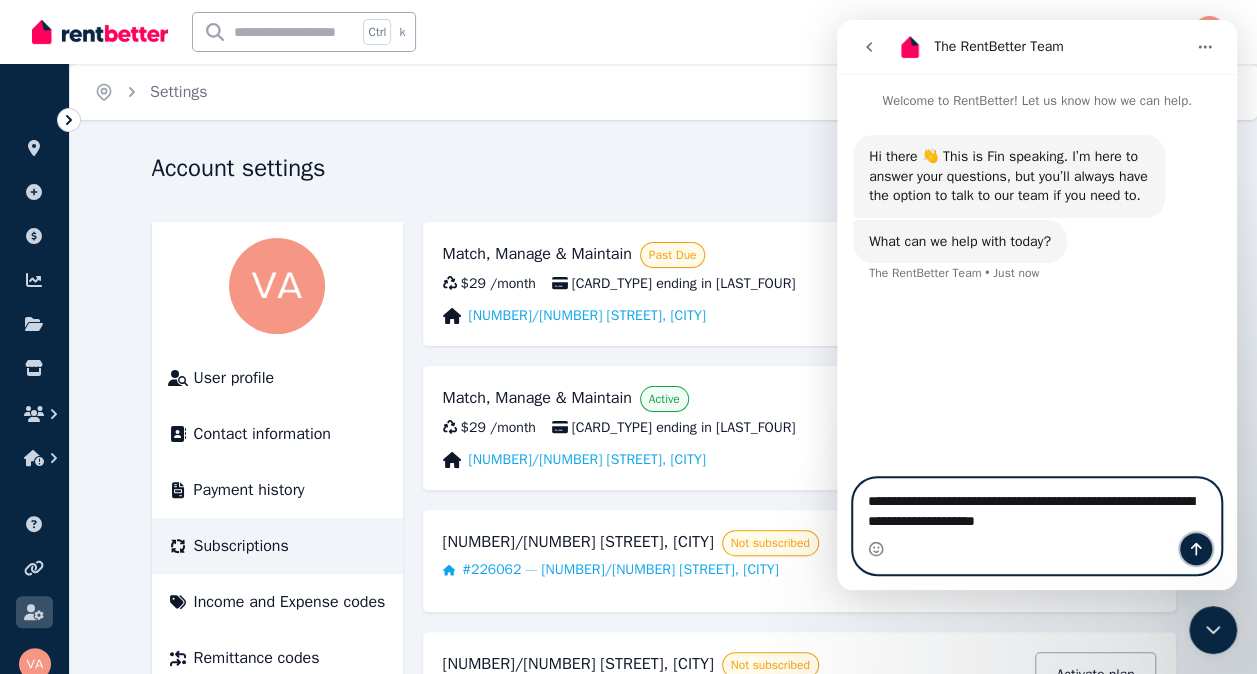 click at bounding box center (1196, 549) 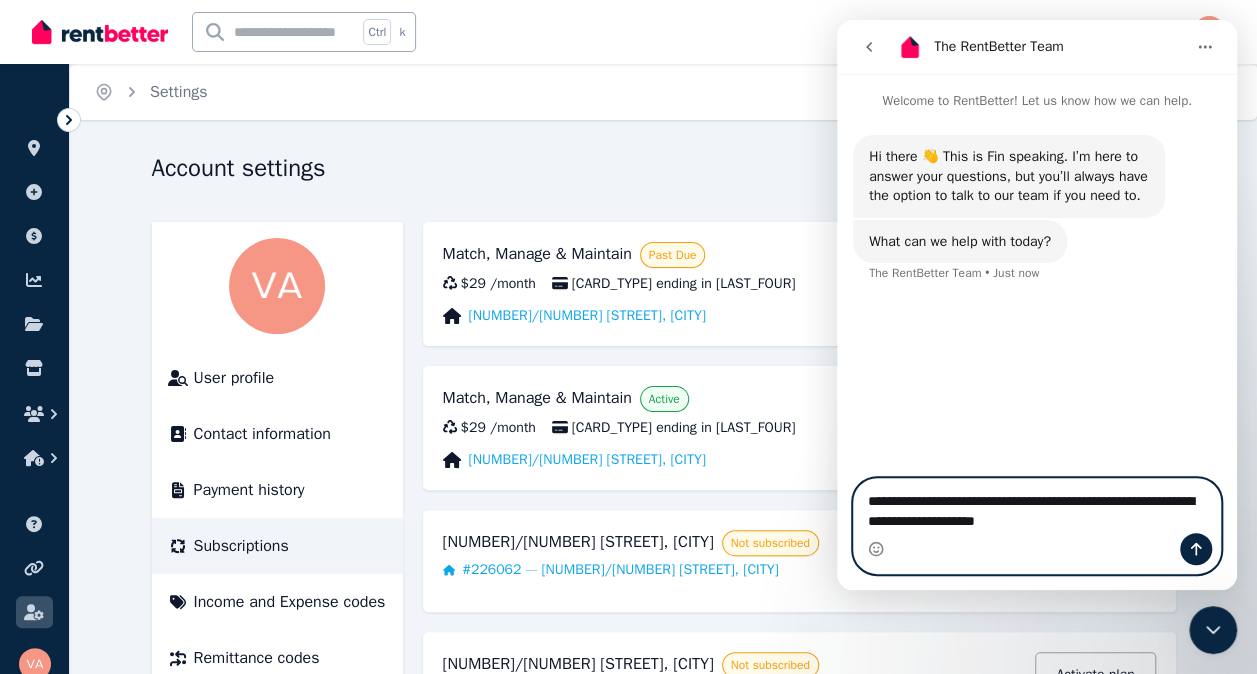 type 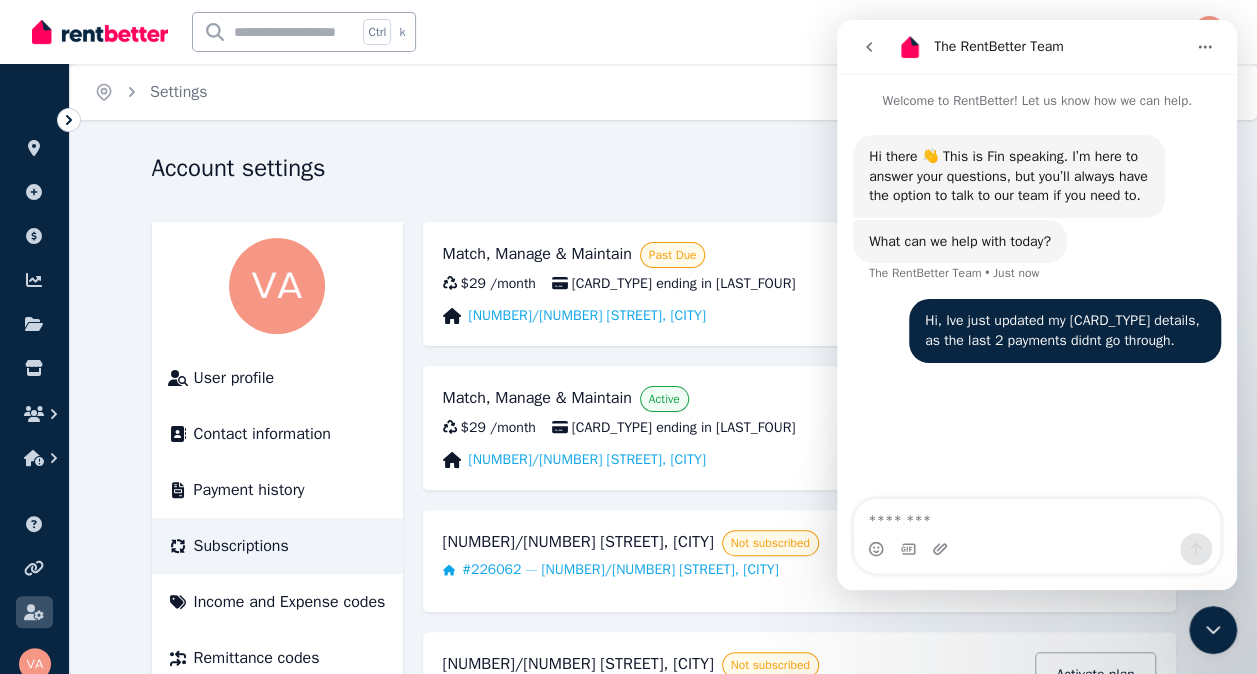 click at bounding box center [869, 47] 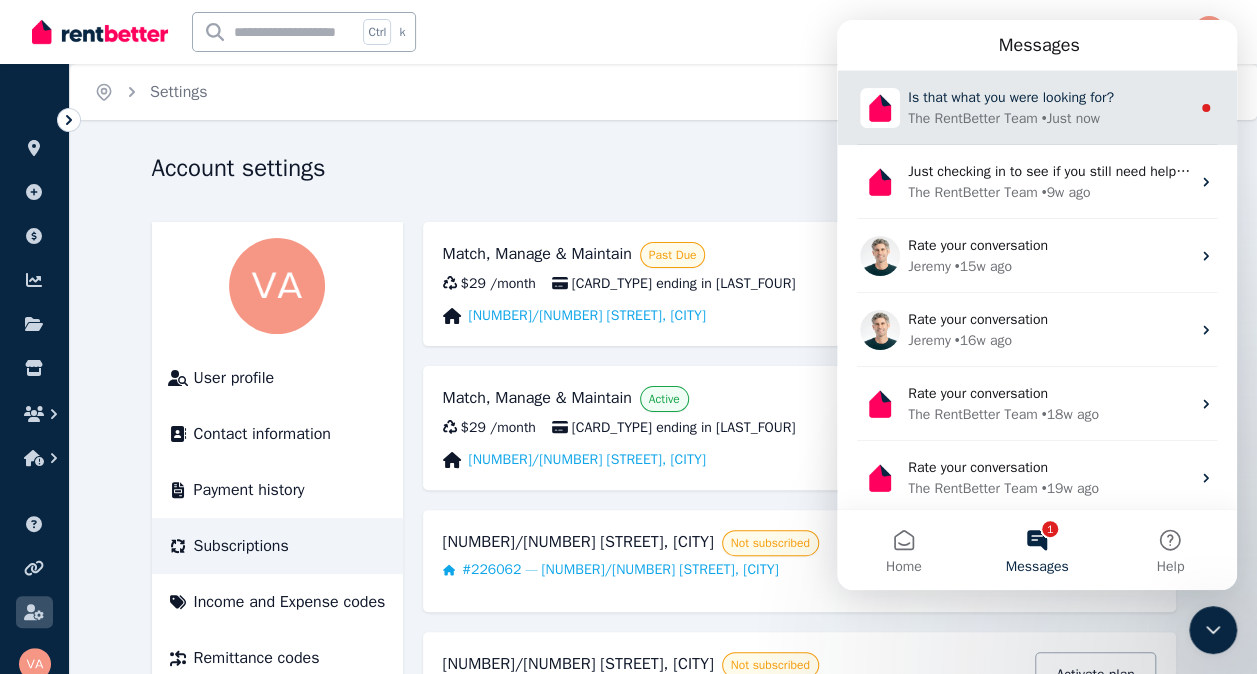 click on "Is that what you were looking for?" at bounding box center (1011, 97) 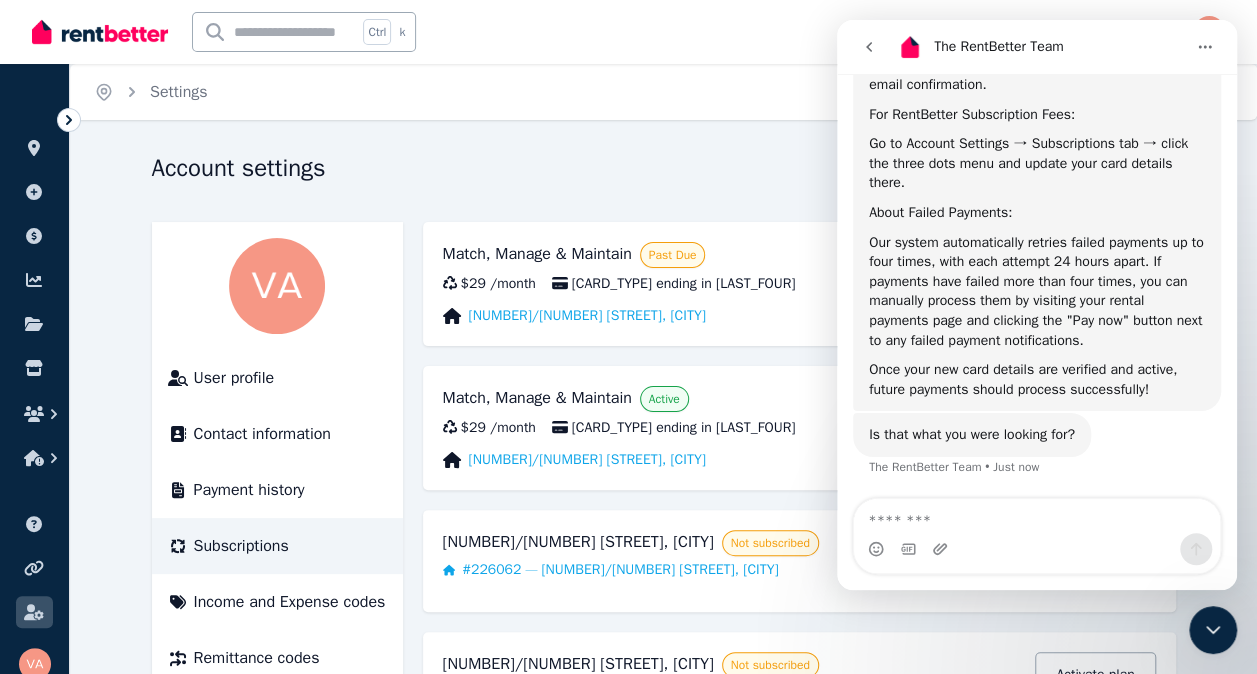 scroll, scrollTop: 576, scrollLeft: 0, axis: vertical 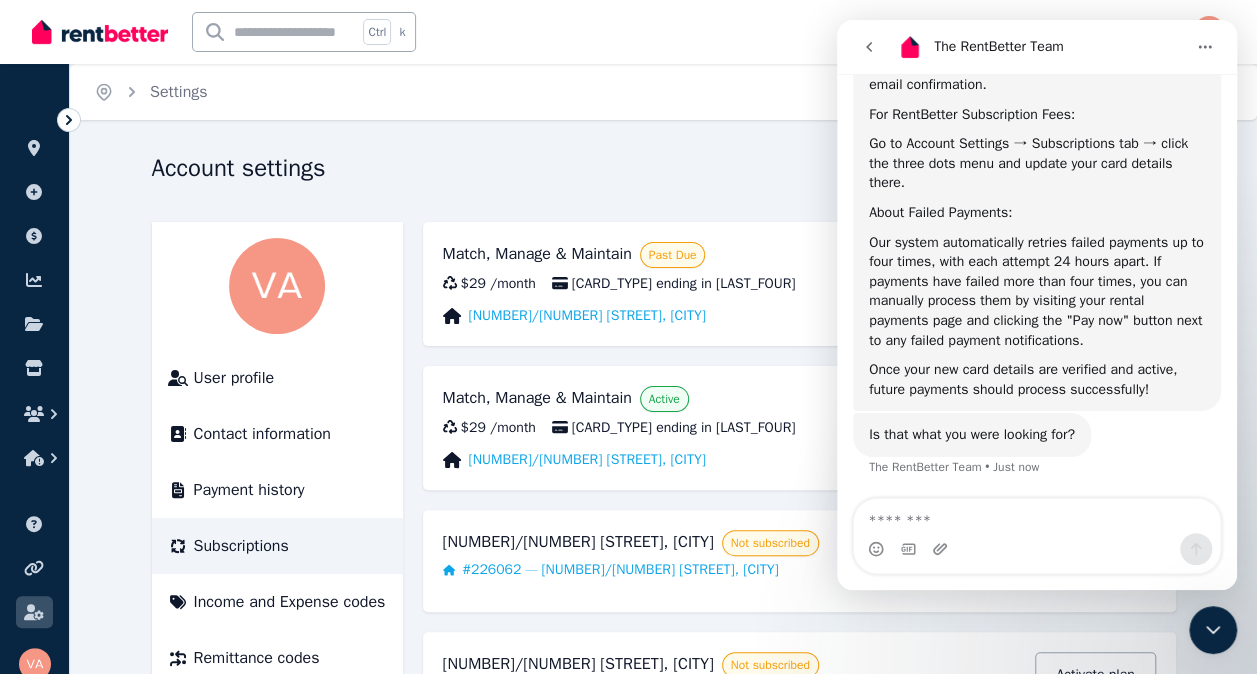 click on "Great that you've updated your [CARD_TYPE] details! Here's how to ensure they're being used and resolve the payment issues: For Rental Payments: Visit your rental payments page and click "Update payment method" in the top right corner to enter your new card details.  You'll need to verify the new payment method, and once verified, you'll receive email confirmation. For RentBetter Subscription Fees: Go to Account Settings → Subscriptions tab → click the three dots menu and update your card details there. About Failed Payments: Our system automatically retries failed payments up to four times, with each attempt 24 hours apart. If payments have failed more than four times, you can manually process them by visiting your rental payments page and clicking the "Pay now" button next to any failed payment notifications. Once your new card details are verified and active, future payments should process successfully!" at bounding box center (1037, 148) 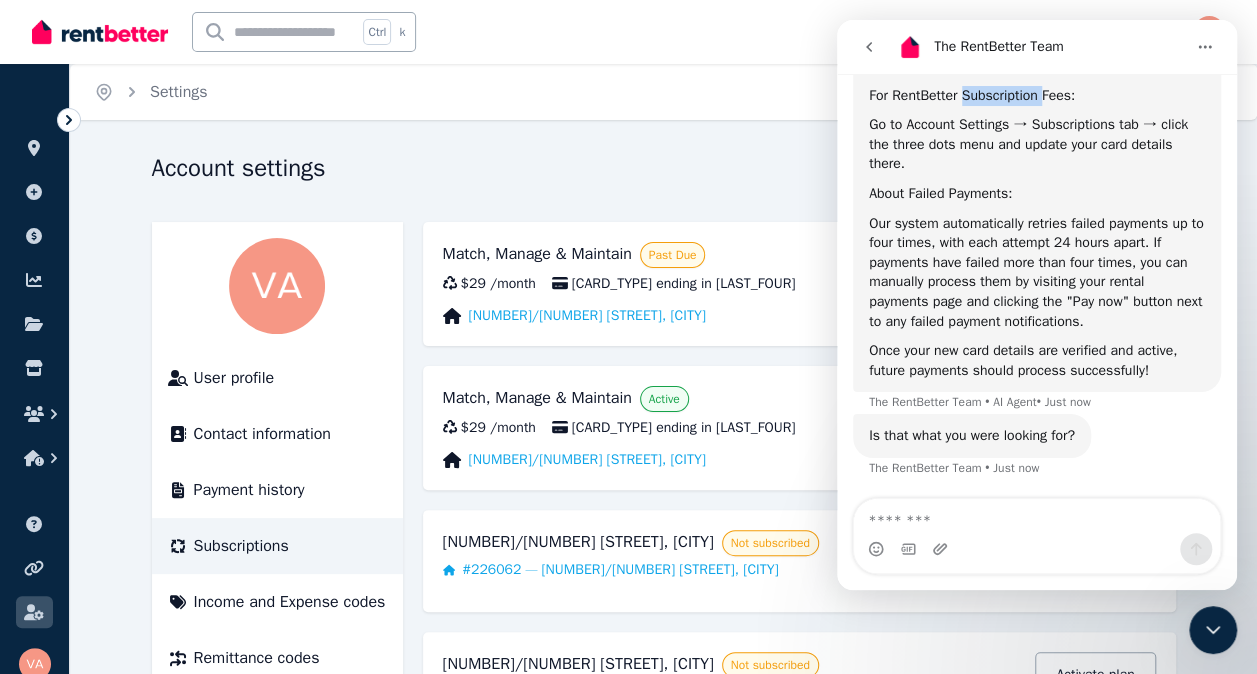 scroll, scrollTop: 596, scrollLeft: 0, axis: vertical 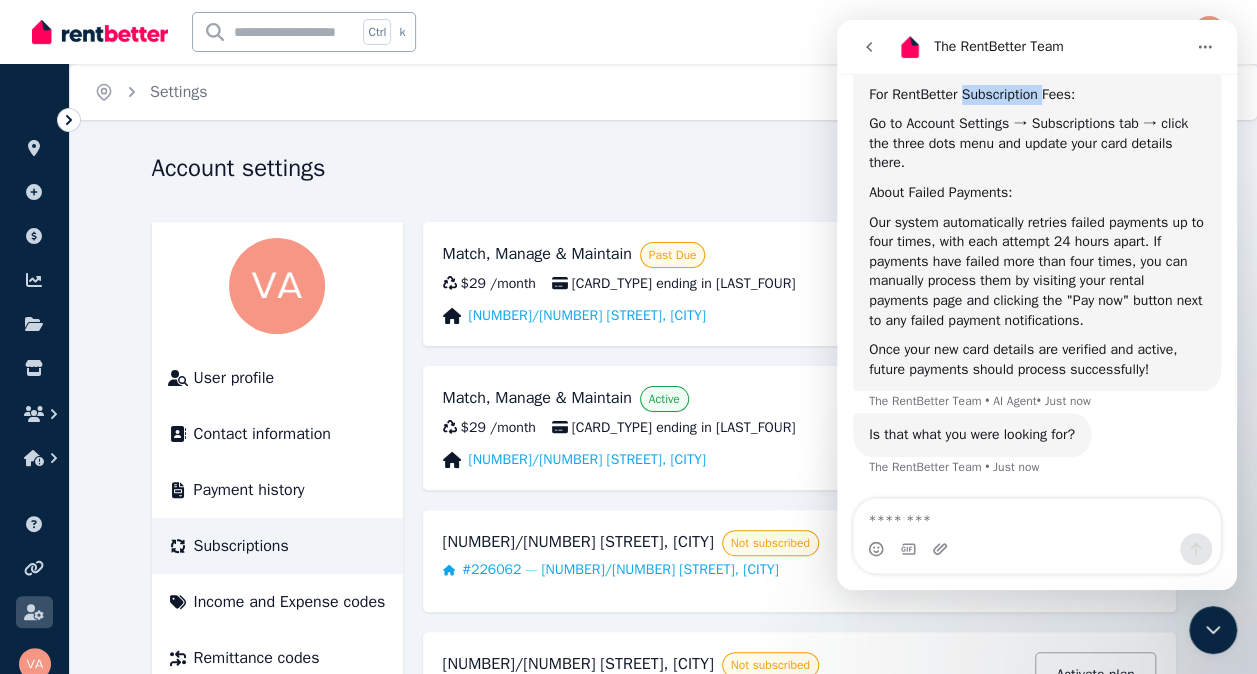 click on "Great that you've updated your [CARD_TYPE] details! Here's how to ensure they're being used and resolve the payment issues: For Rental Payments: Visit your rental payments page and click "Update payment method" in the top right corner to enter your new card details.  You'll need to verify the new payment method, and once verified, you'll receive email confirmation. For RentBetter Subscription Fees: Go to Account Settings → Subscriptions tab → click the three dots menu and update your card details there. About Failed Payments: Our system automatically retries failed payments up to four times, with each attempt 24 hours apart. If payments have failed more than four times, you can manually process them by visiting your rental payments page and clicking the "Pay now" button next to any failed payment notifications. Once your new card details are verified and active, future payments should process successfully!" at bounding box center (1037, 128) 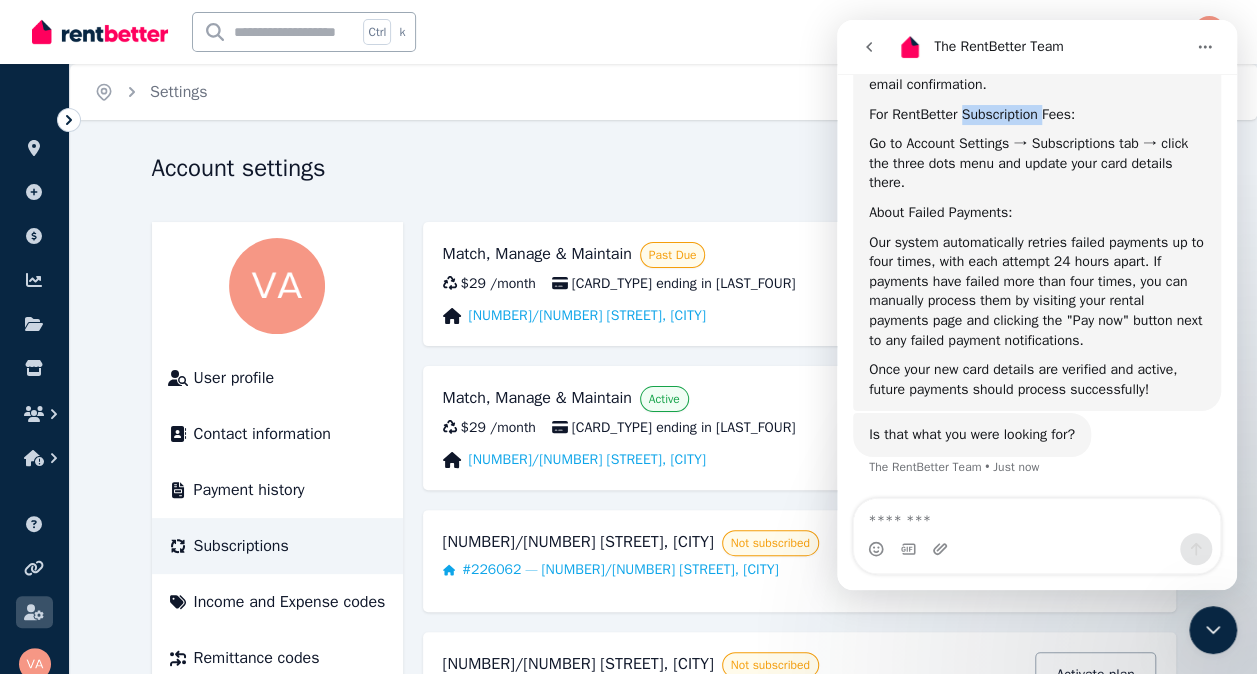 scroll, scrollTop: 576, scrollLeft: 0, axis: vertical 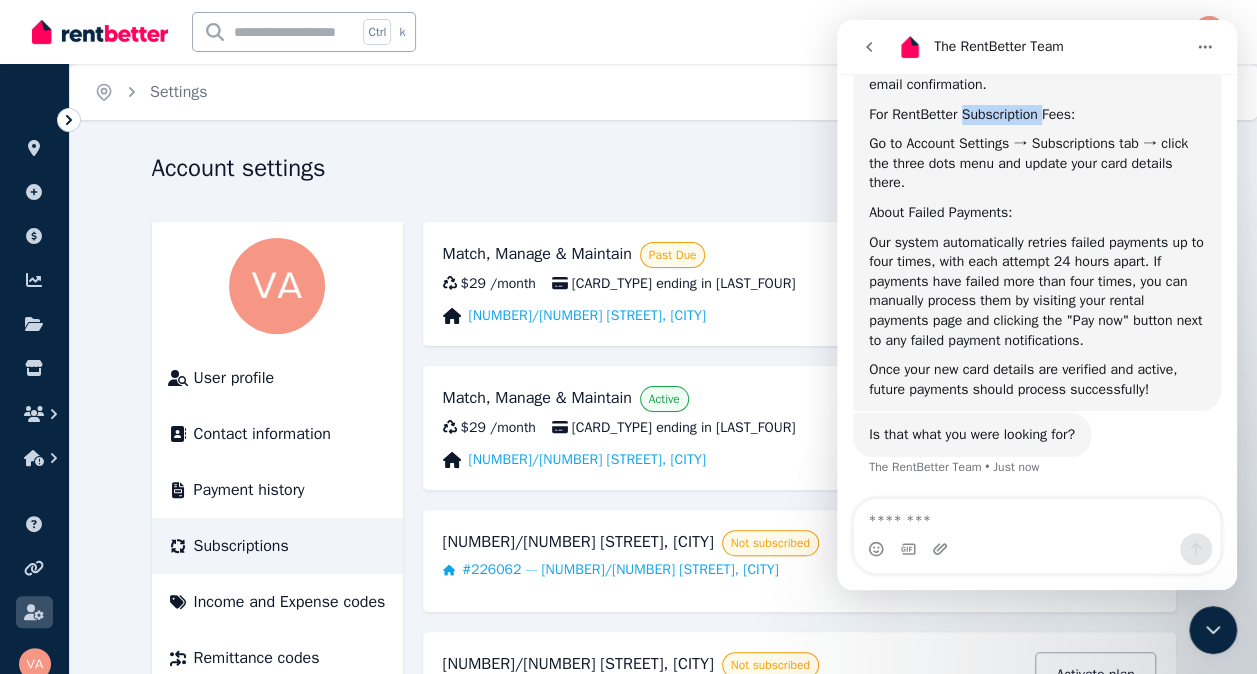 drag, startPoint x: 993, startPoint y: 98, endPoint x: 865, endPoint y: 50, distance: 136.70406 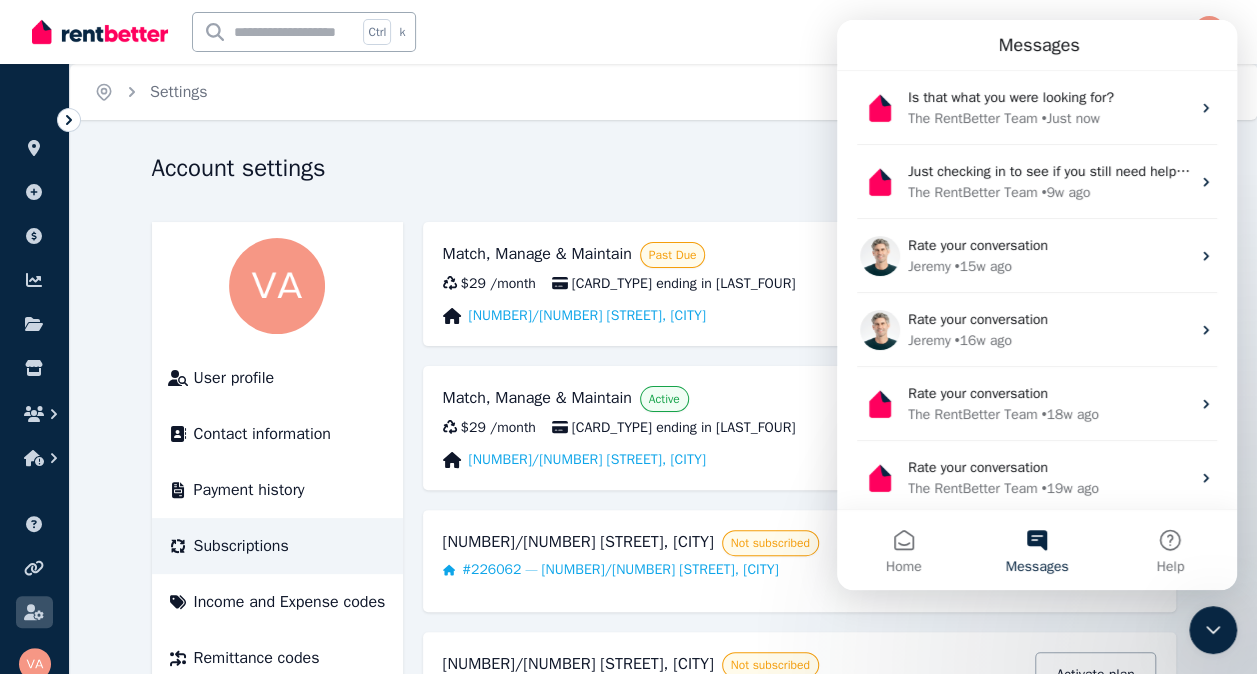 scroll, scrollTop: 0, scrollLeft: 0, axis: both 